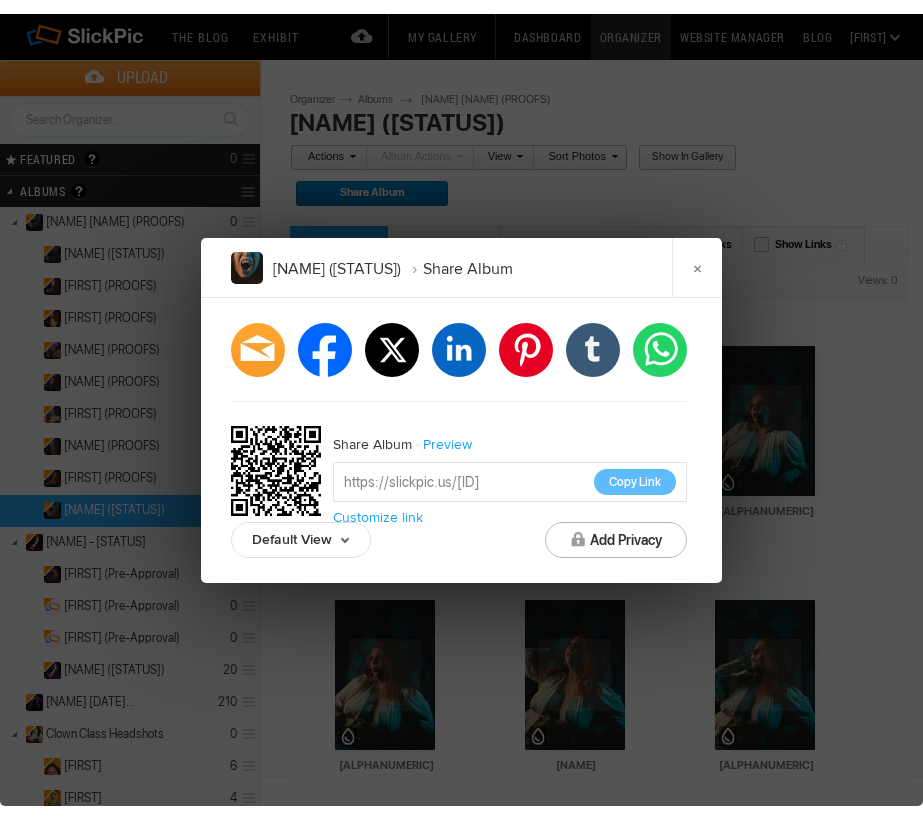 scroll, scrollTop: 0, scrollLeft: 0, axis: both 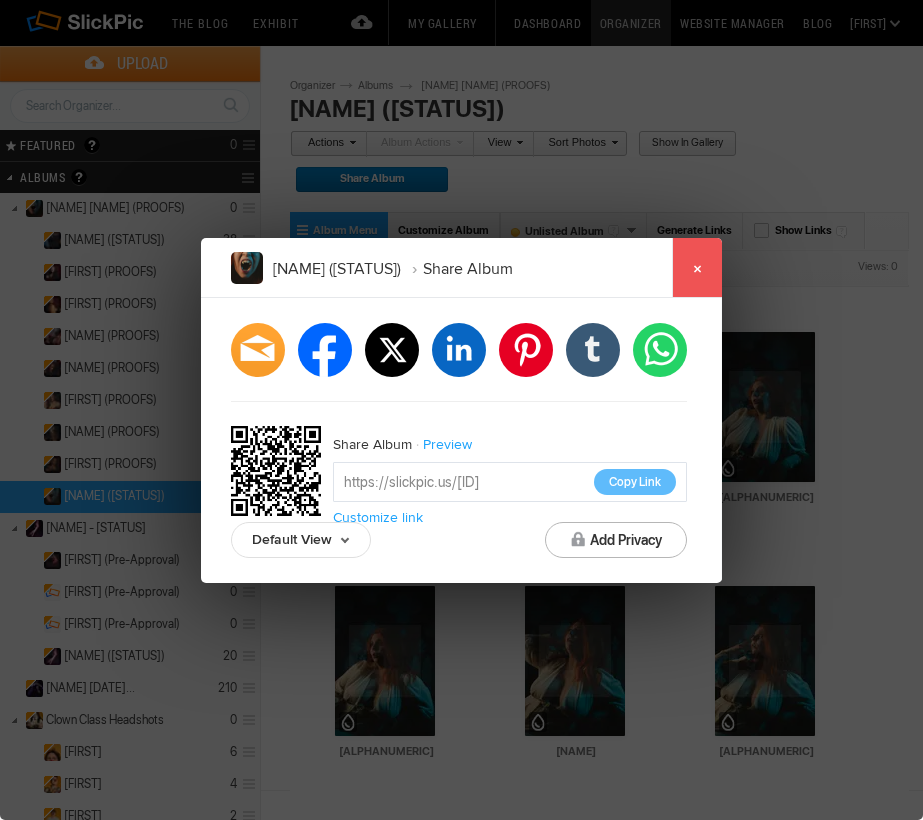 click on "×" 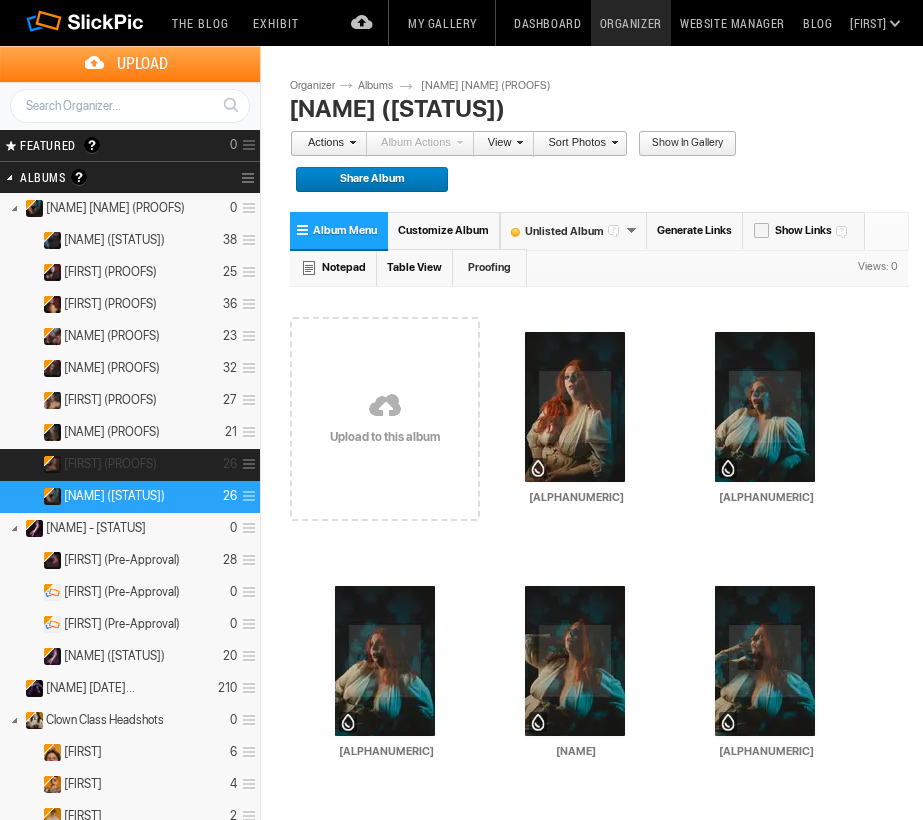 click on "[FIRST] (PROOFS)
[NUMBER]" at bounding box center [130, 465] 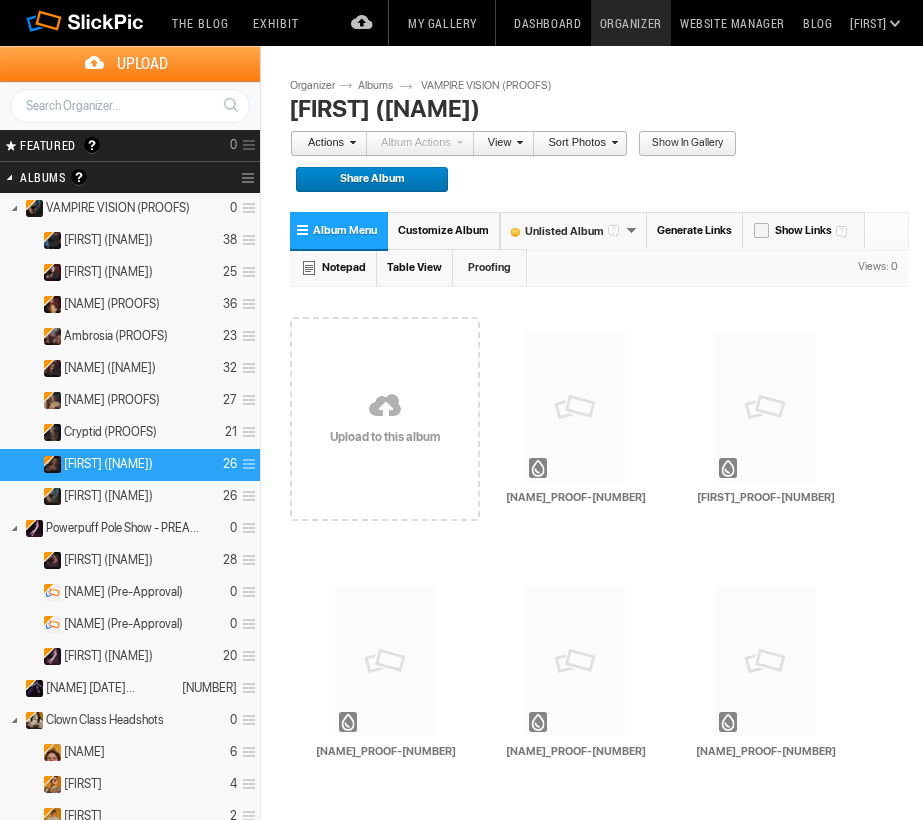 scroll, scrollTop: 0, scrollLeft: 0, axis: both 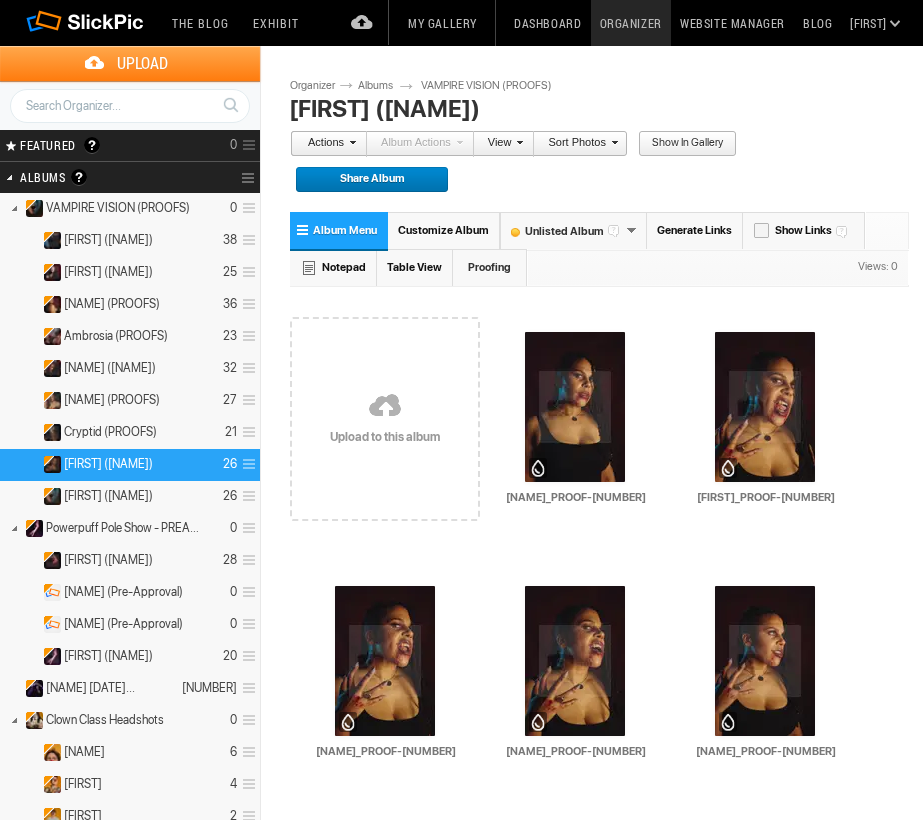 click on "Share Album" at bounding box center (365, 180) 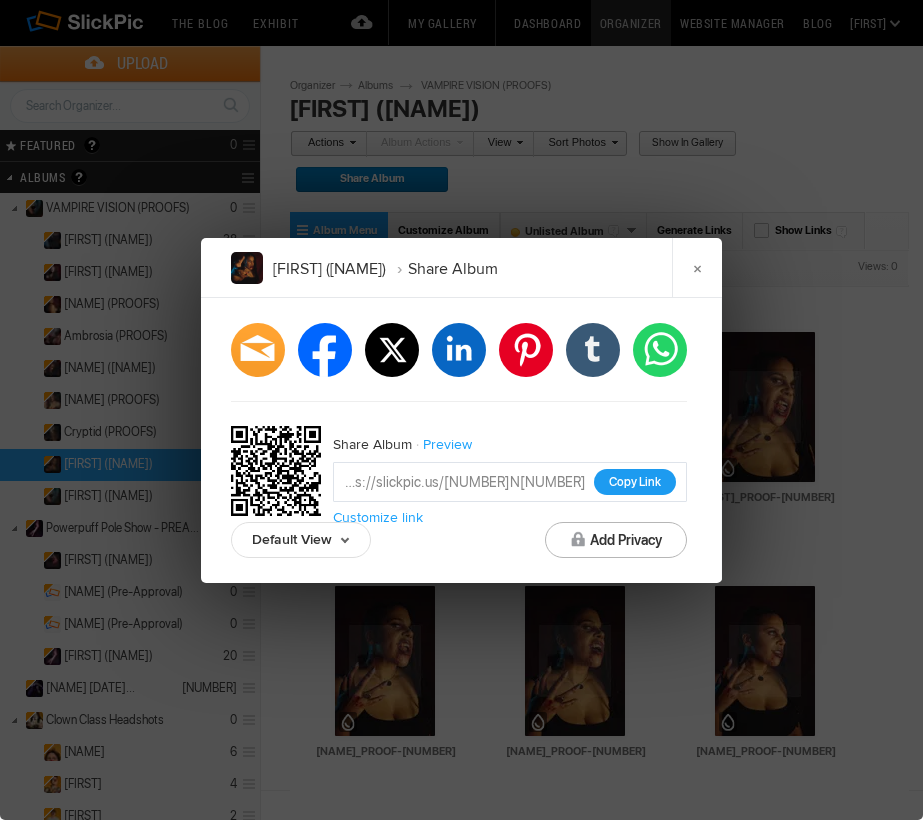 click on "Copy Link" 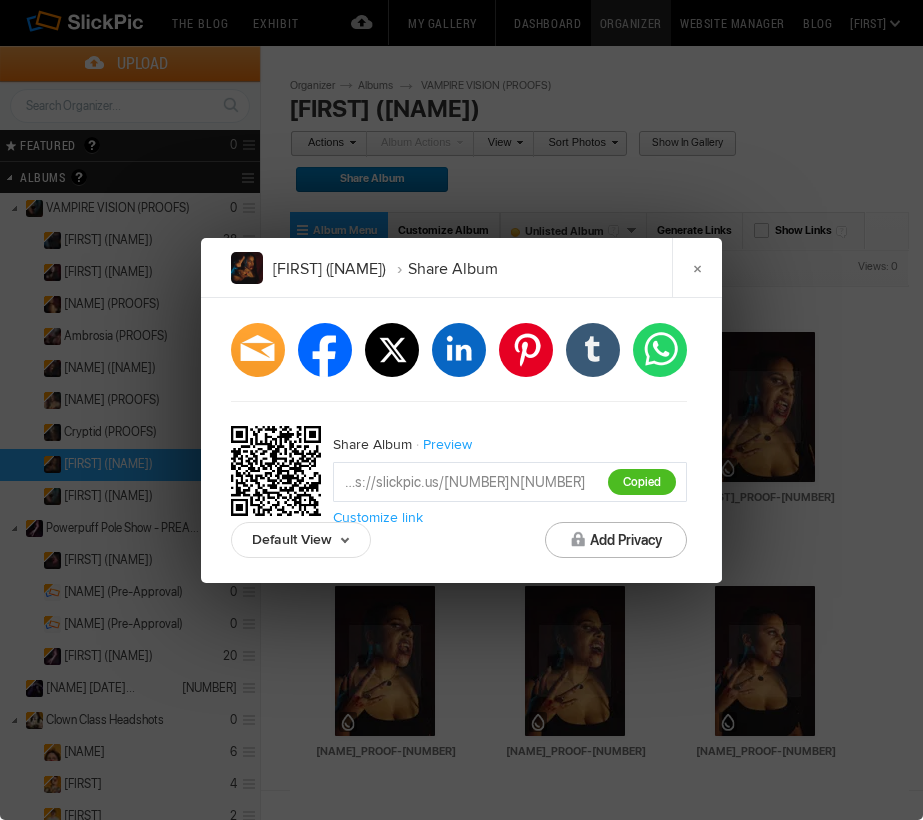 click on "https://slickpic.us/17759061N5Aj" at bounding box center (510, 482) 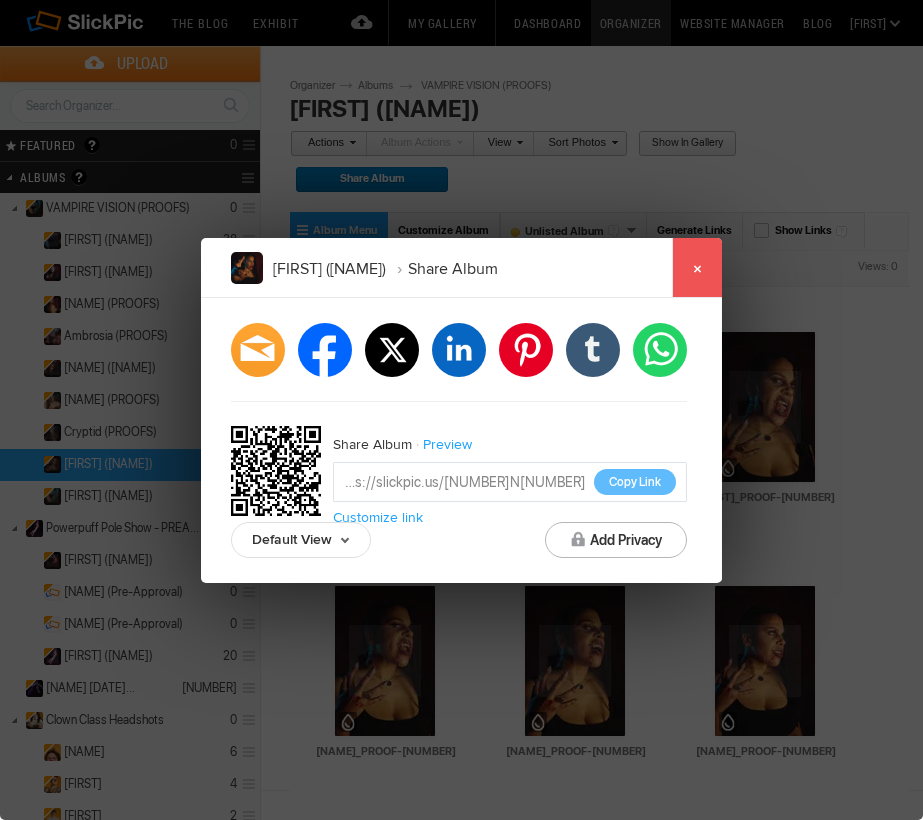 click on "×" 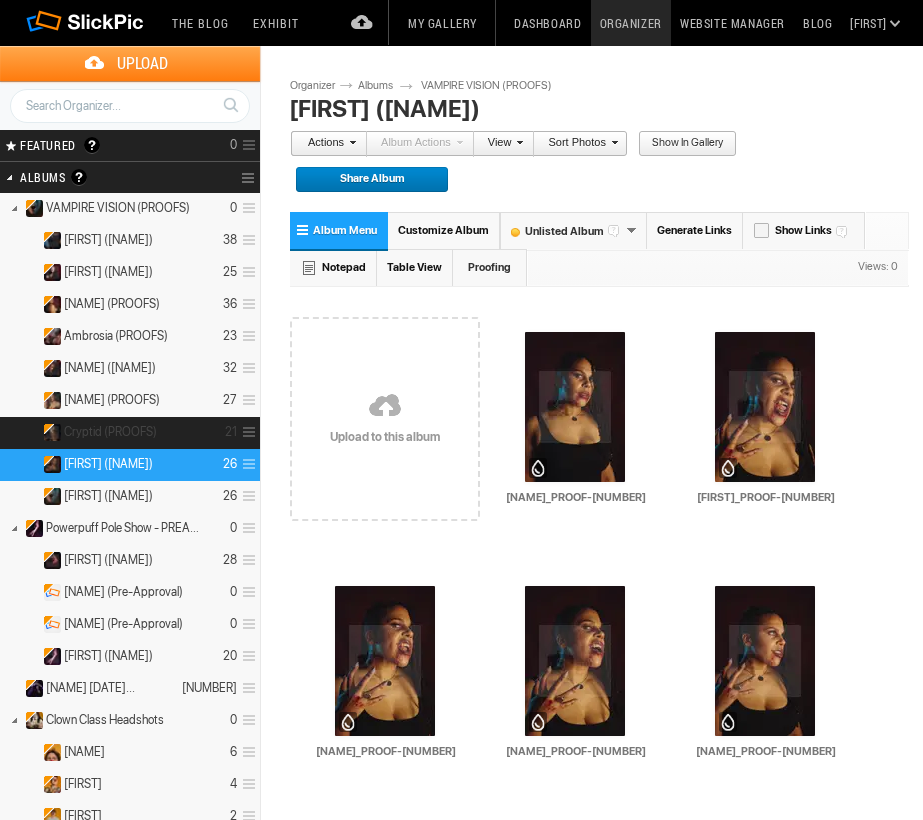 click on "[NAME] (PROOFS)" at bounding box center (110, 432) 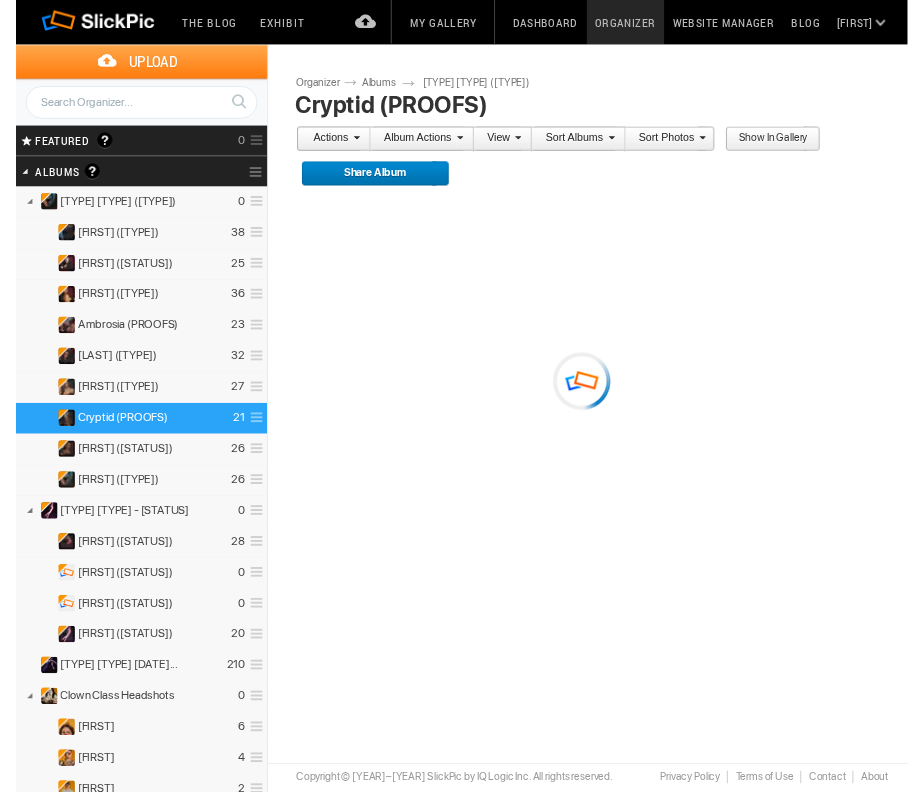 scroll, scrollTop: 0, scrollLeft: 0, axis: both 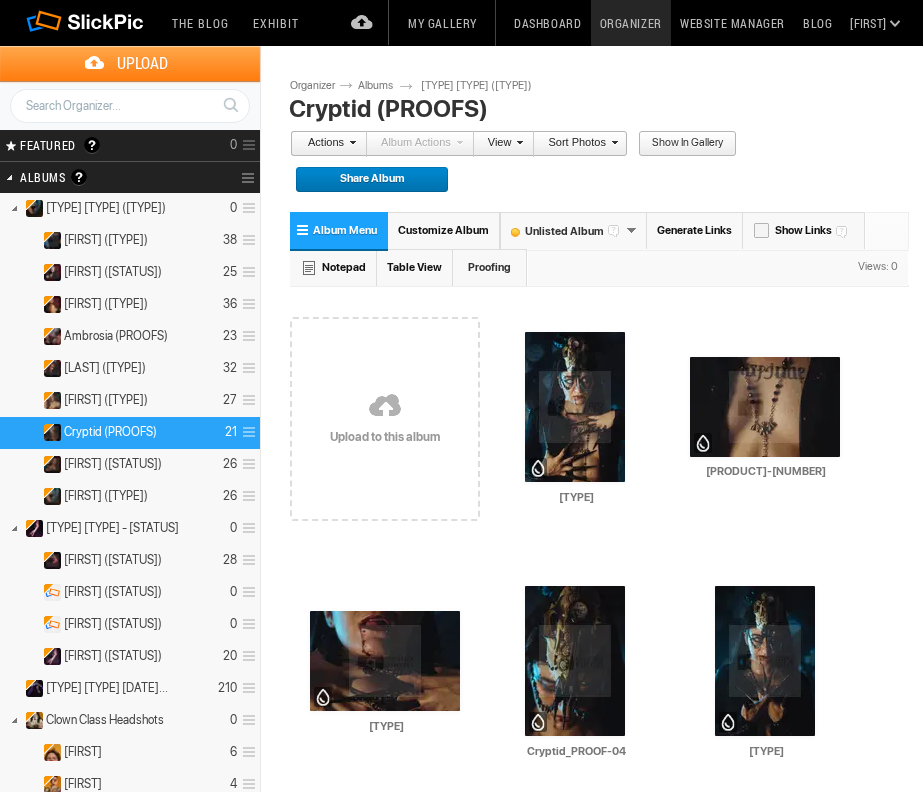 click on "Share Album" at bounding box center [365, 180] 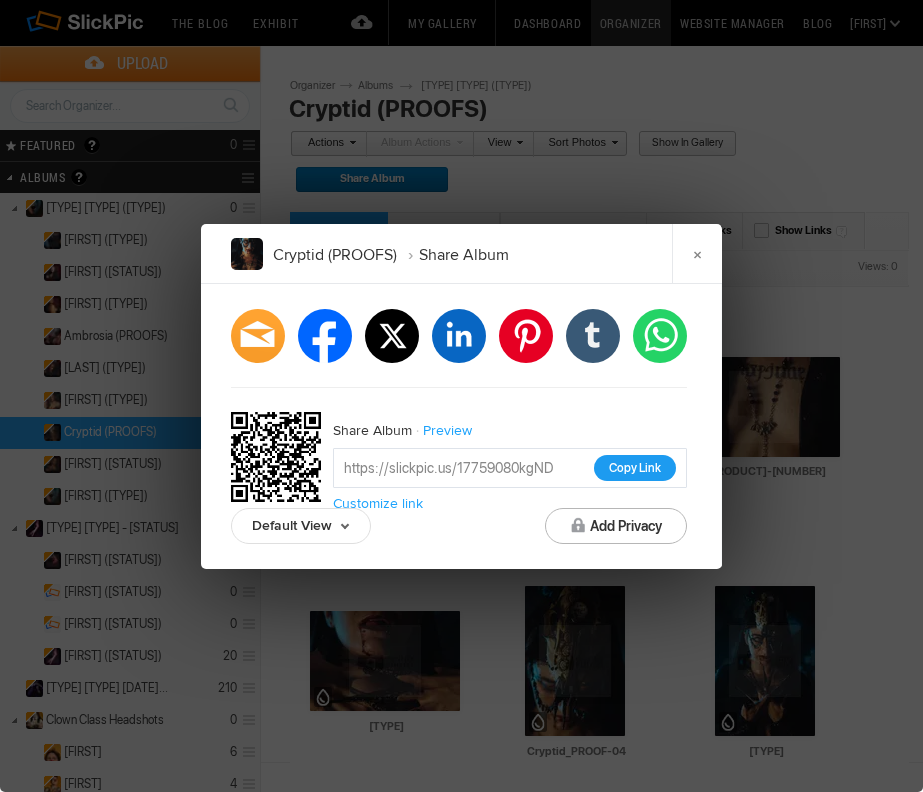 click on "Copy Link" 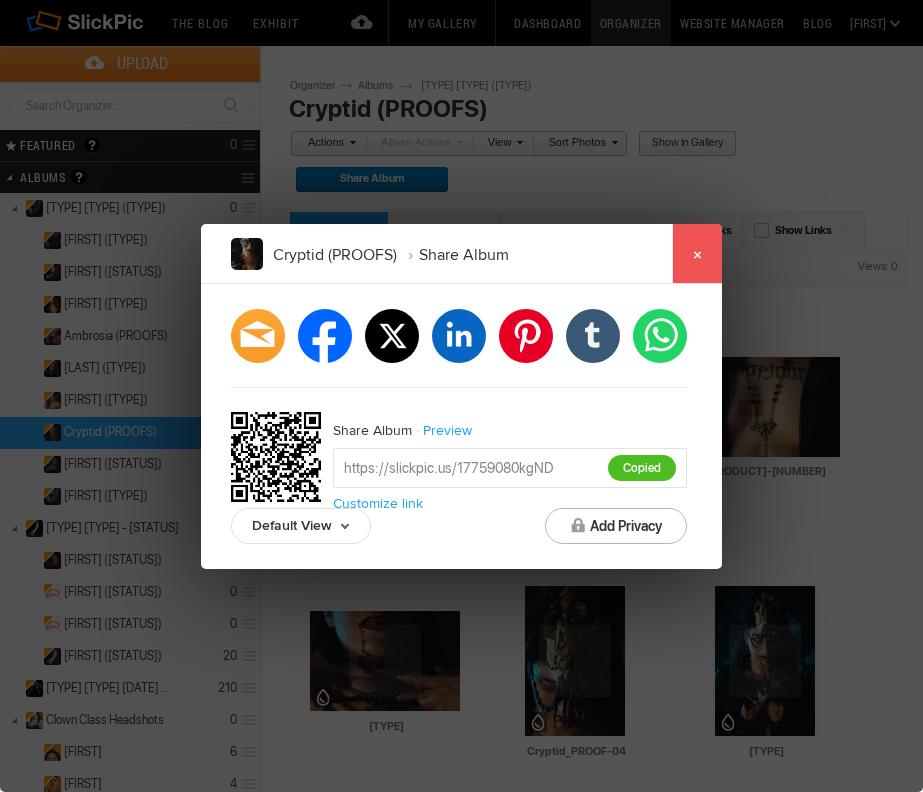 click on "×" 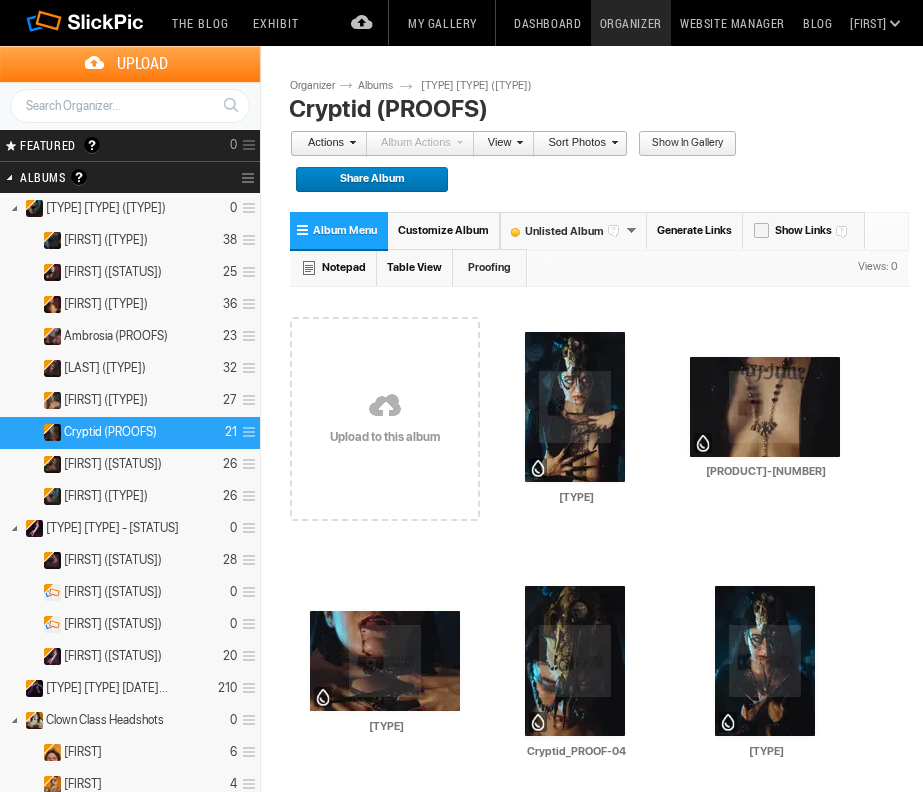 click on "Share Album" at bounding box center [365, 180] 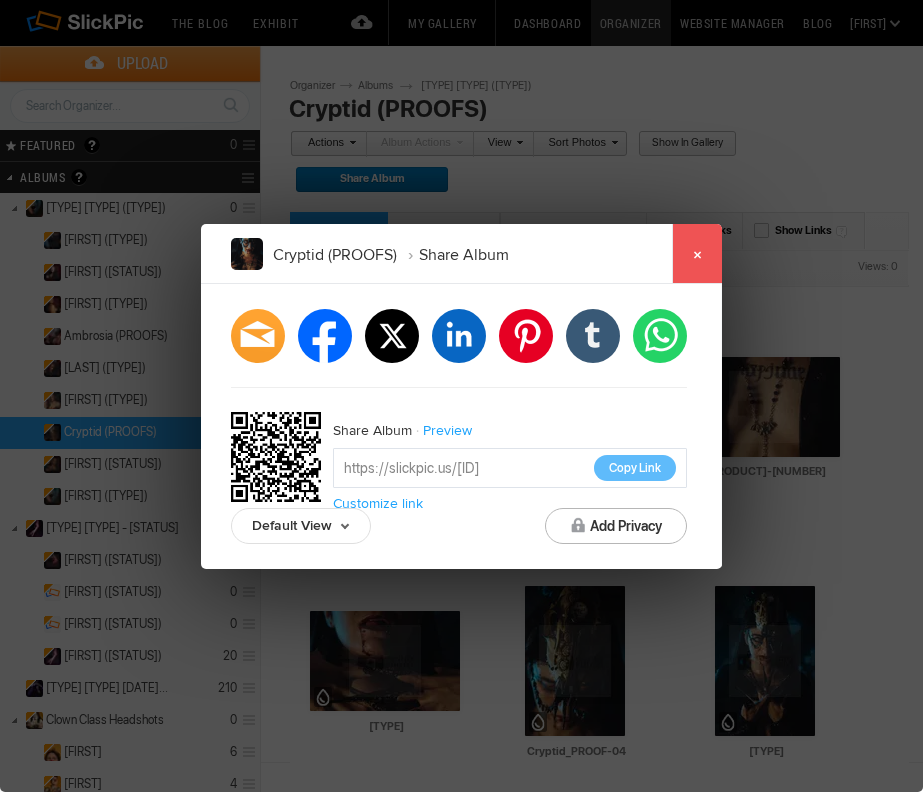 click on "×" 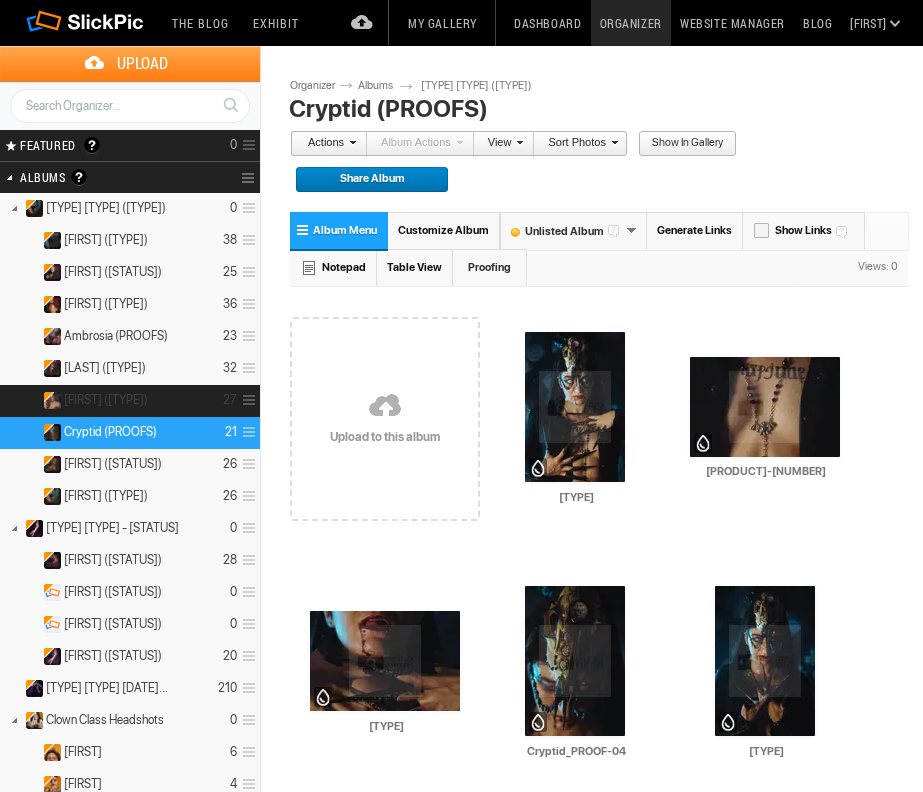 click on "Ginger (PROOFS)" at bounding box center [106, 400] 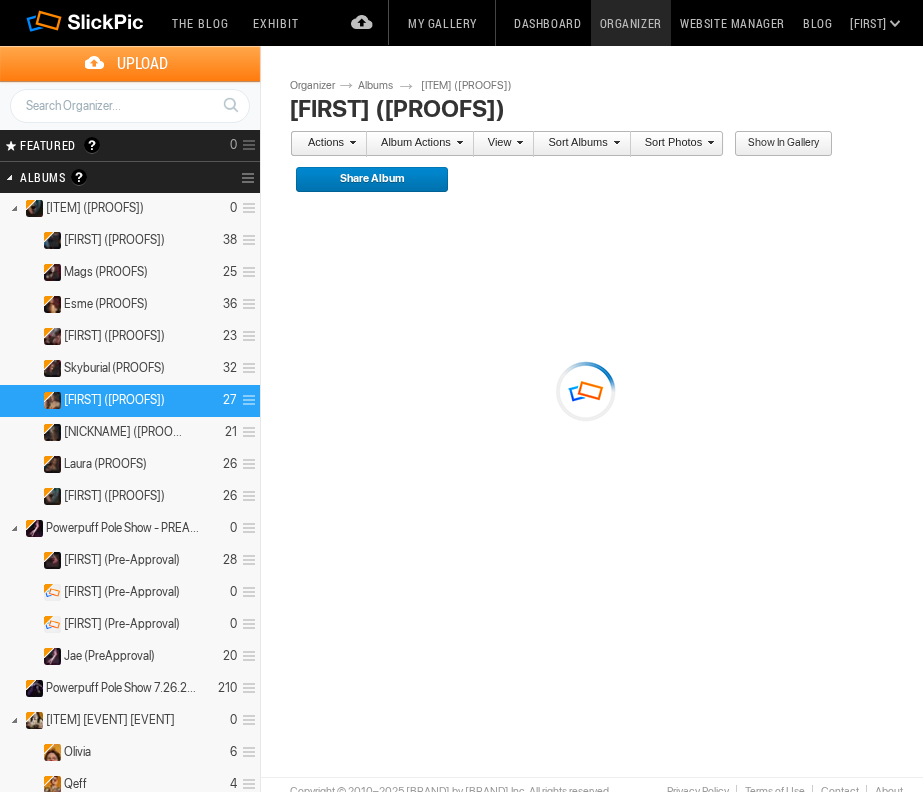 scroll, scrollTop: 0, scrollLeft: 0, axis: both 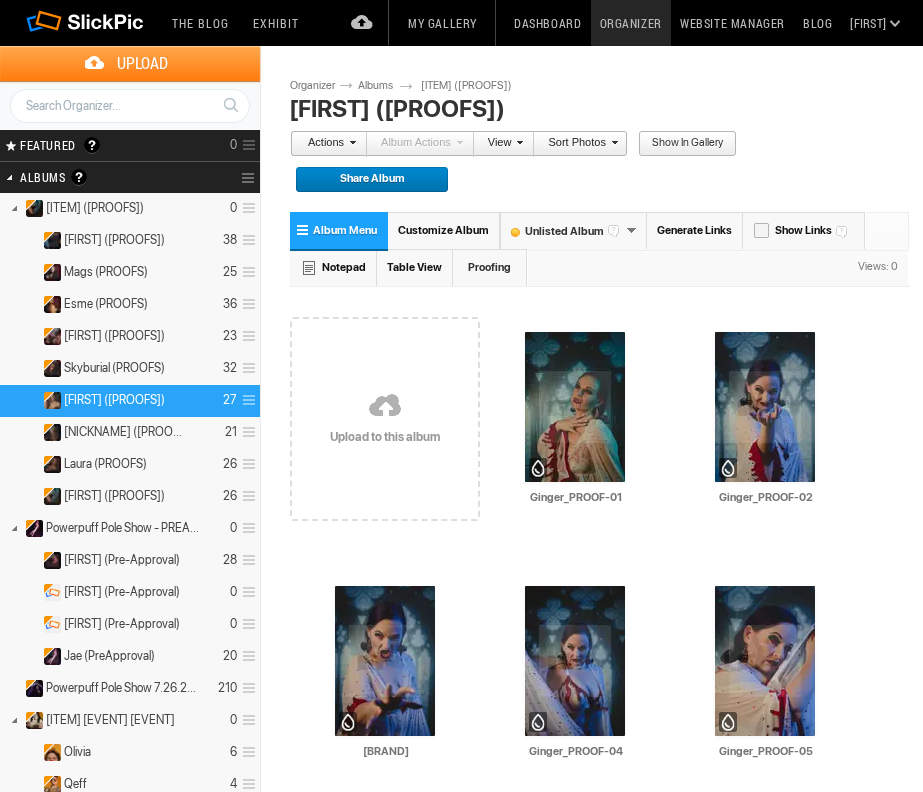 click on "Share Album" at bounding box center (365, 180) 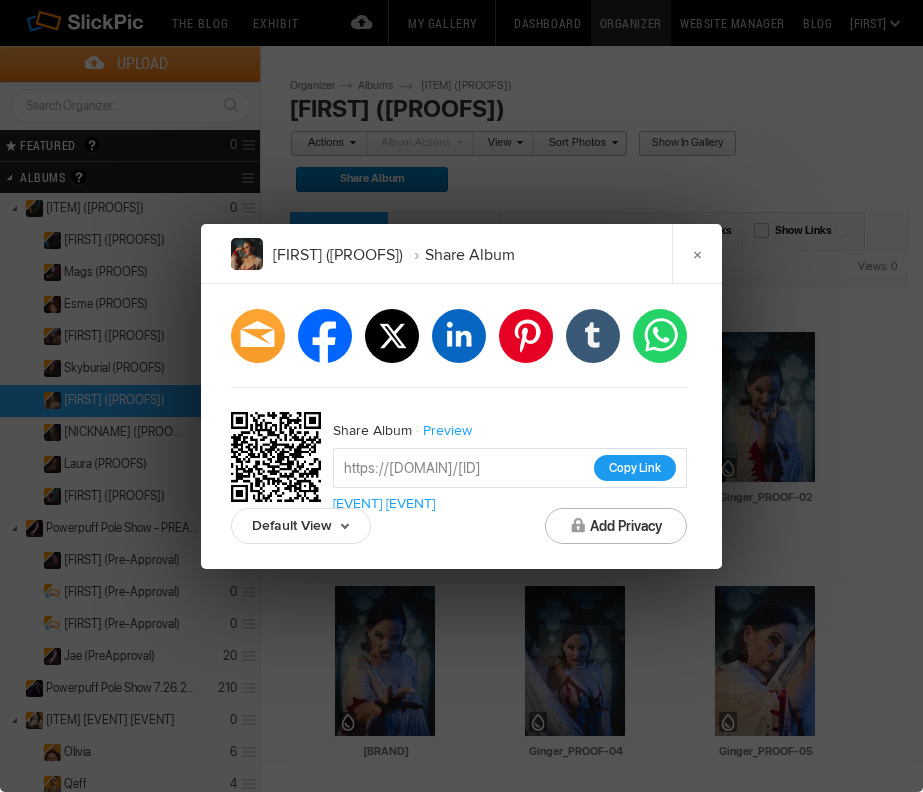click on "Copy Link" 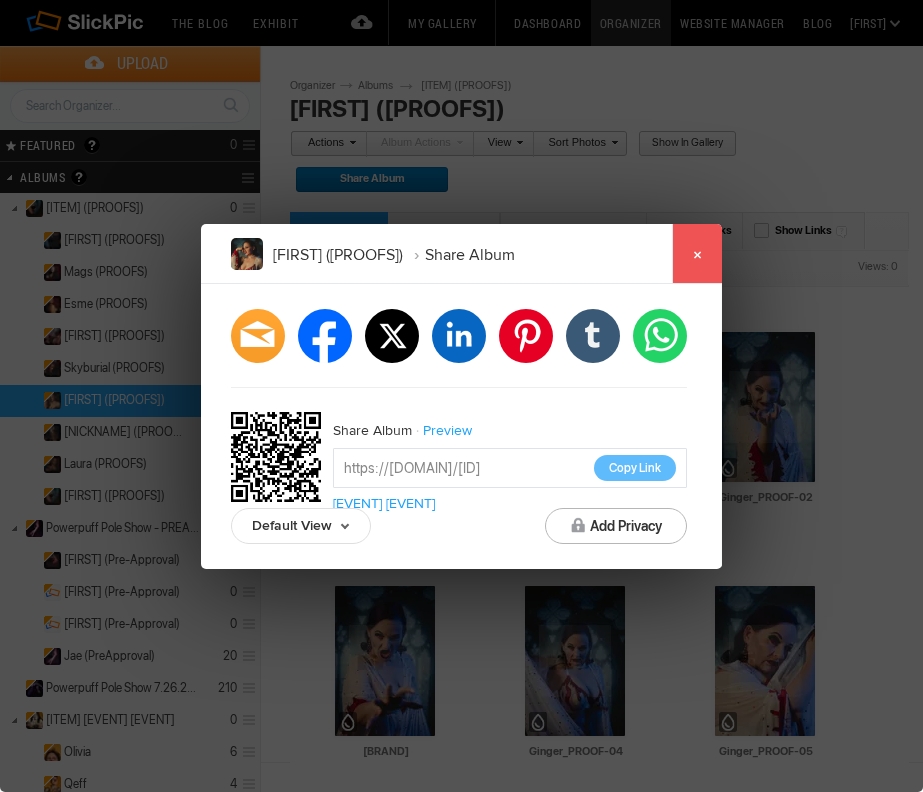 click on "×" 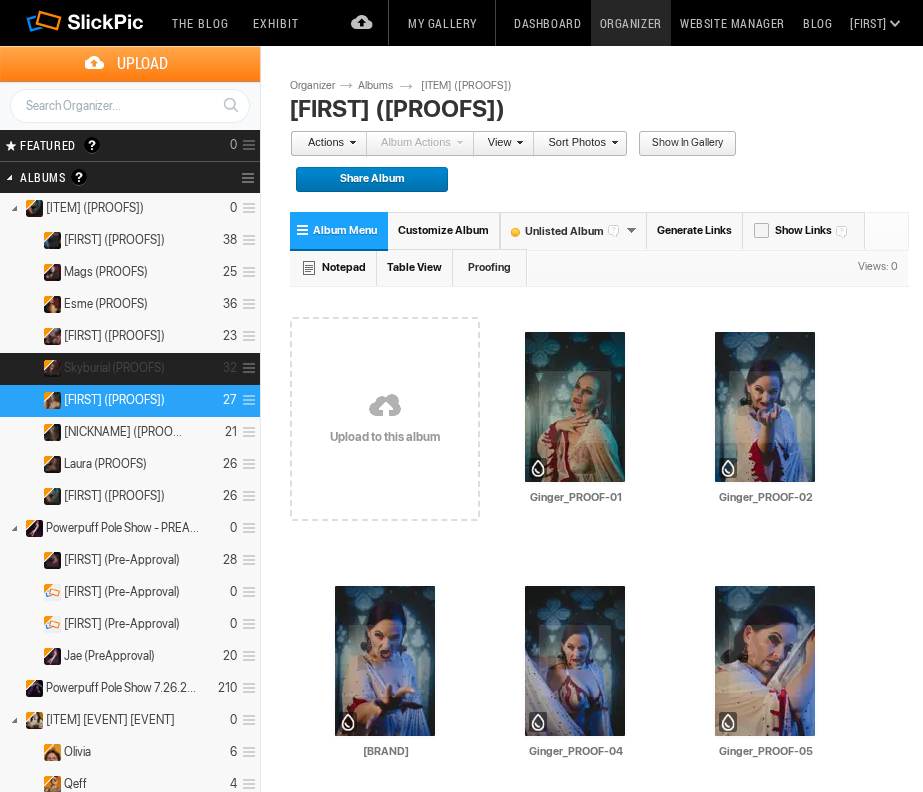 click on "[NAME] (PROOFS)" at bounding box center (114, 368) 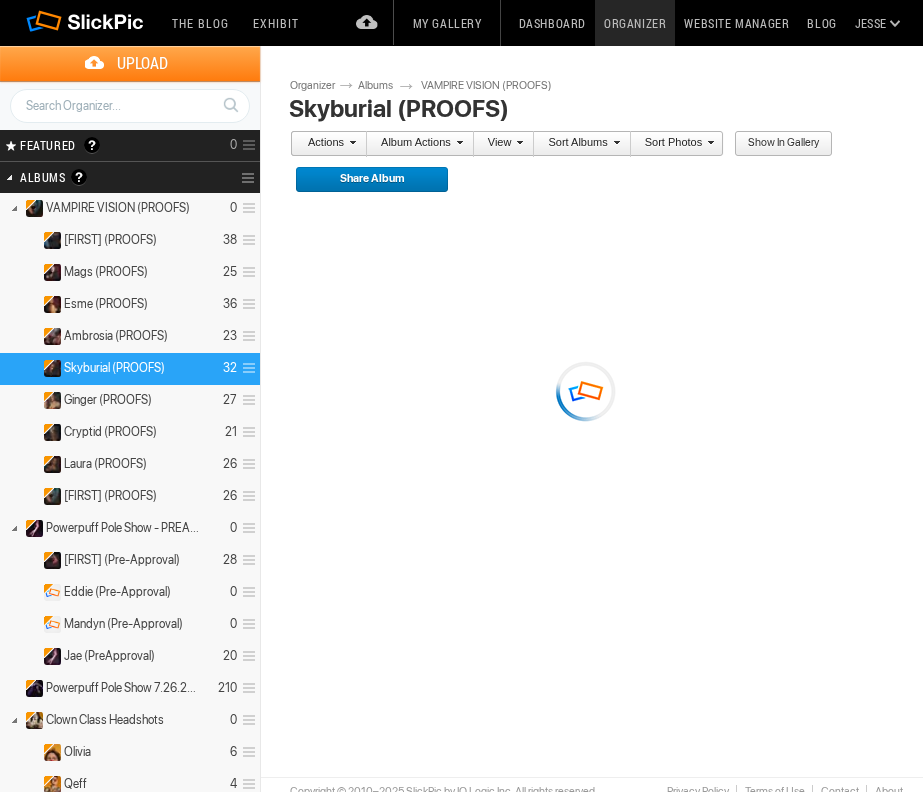 scroll, scrollTop: 0, scrollLeft: 0, axis: both 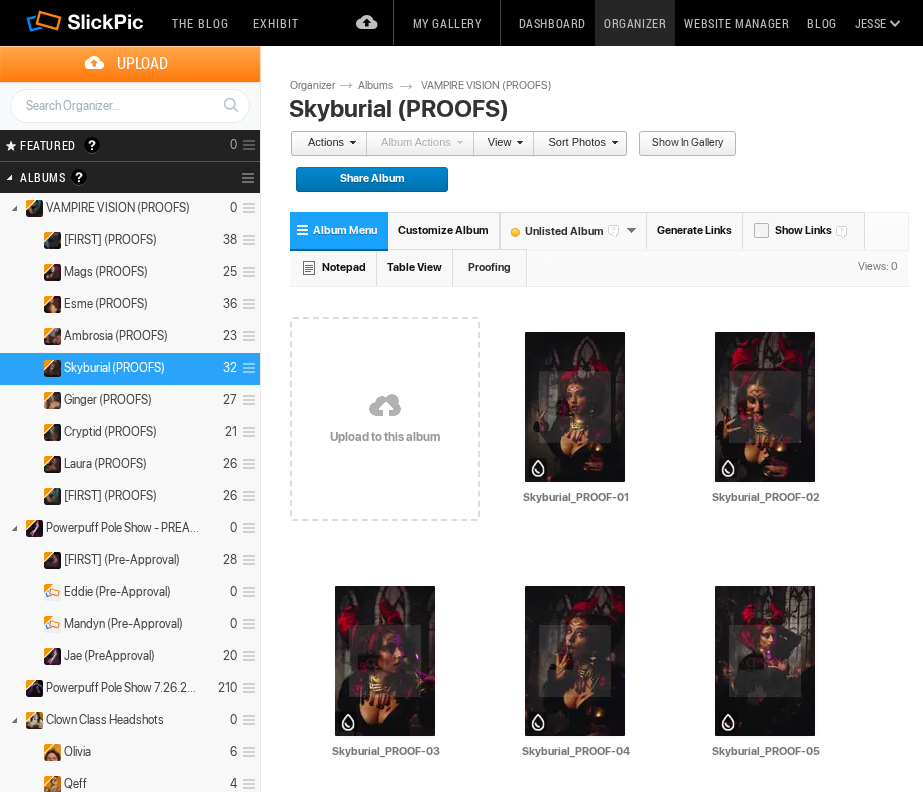 click on "Share Album" at bounding box center (365, 180) 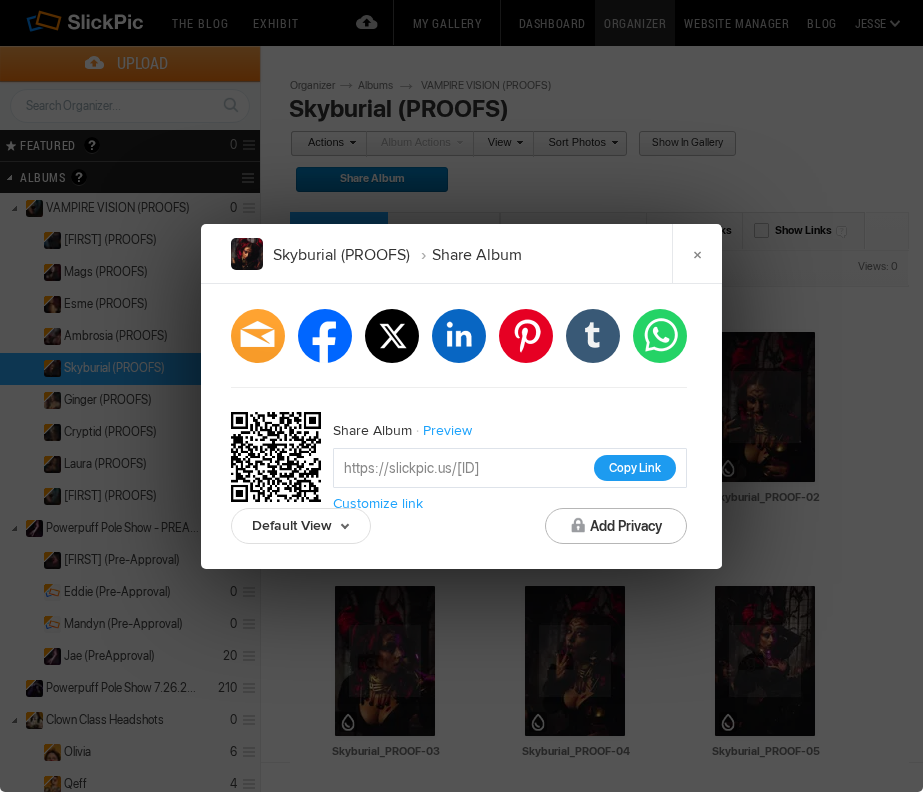 click on "Copy Link" 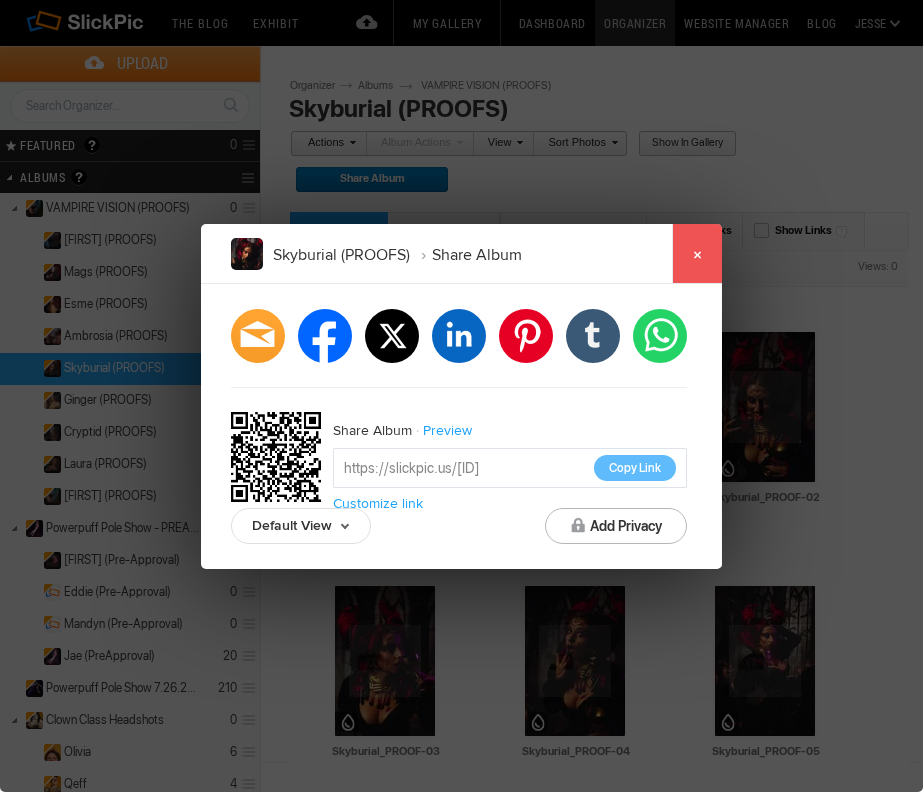 click on "×" 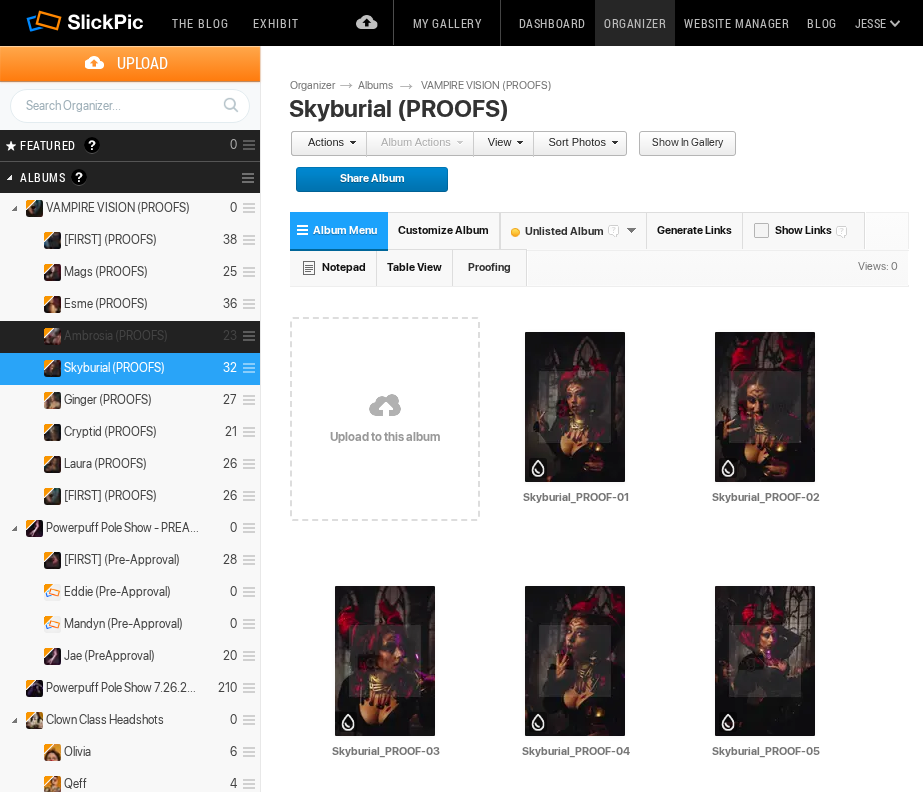 click on "Ambrosia (PROOFS)" at bounding box center (116, 336) 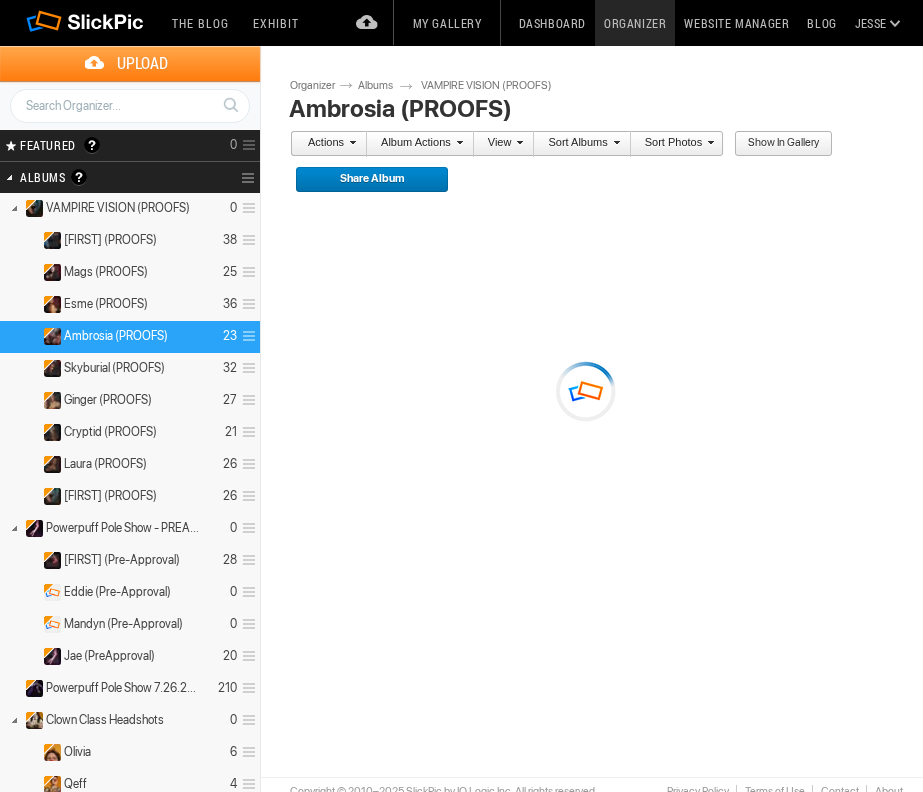 scroll, scrollTop: 0, scrollLeft: 0, axis: both 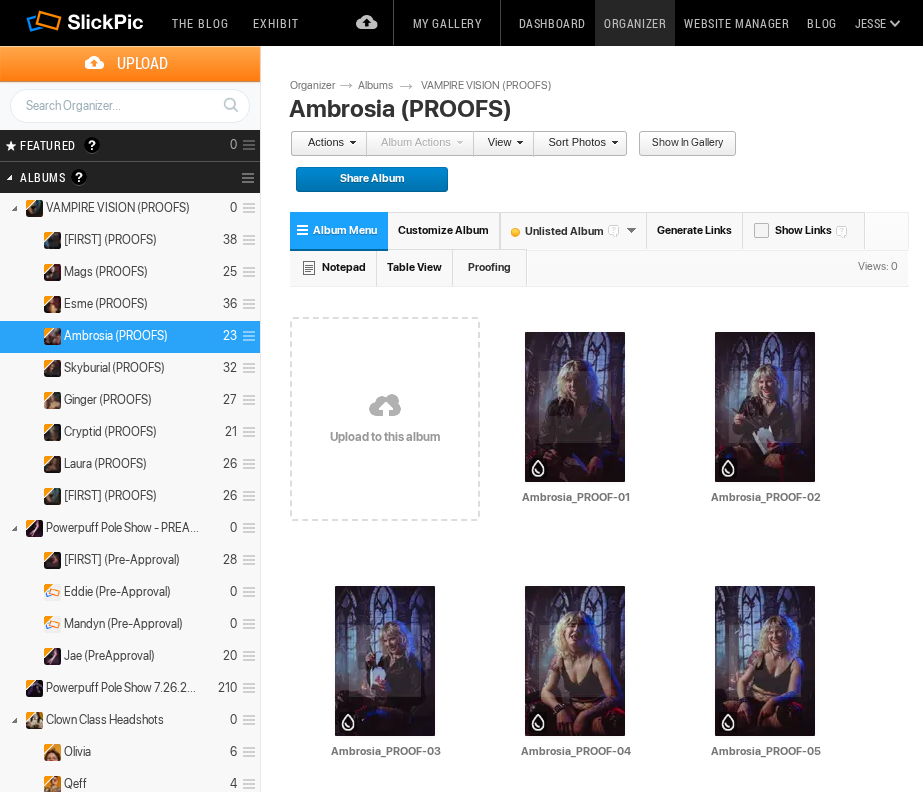 click on "Share Album" at bounding box center [365, 180] 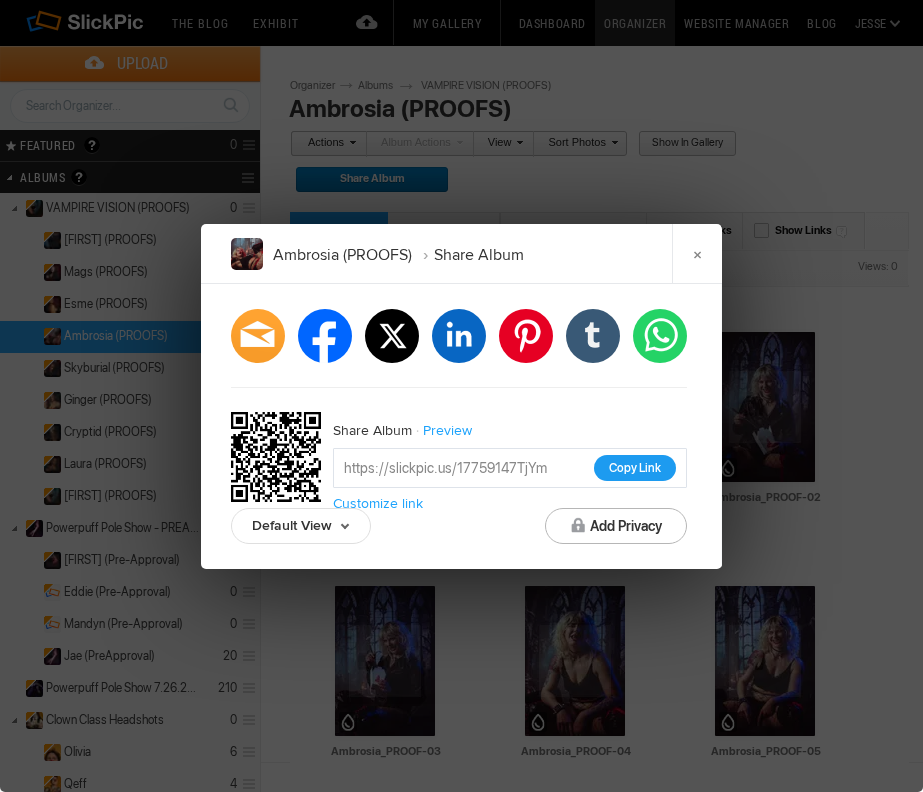 click on "Copy Link" 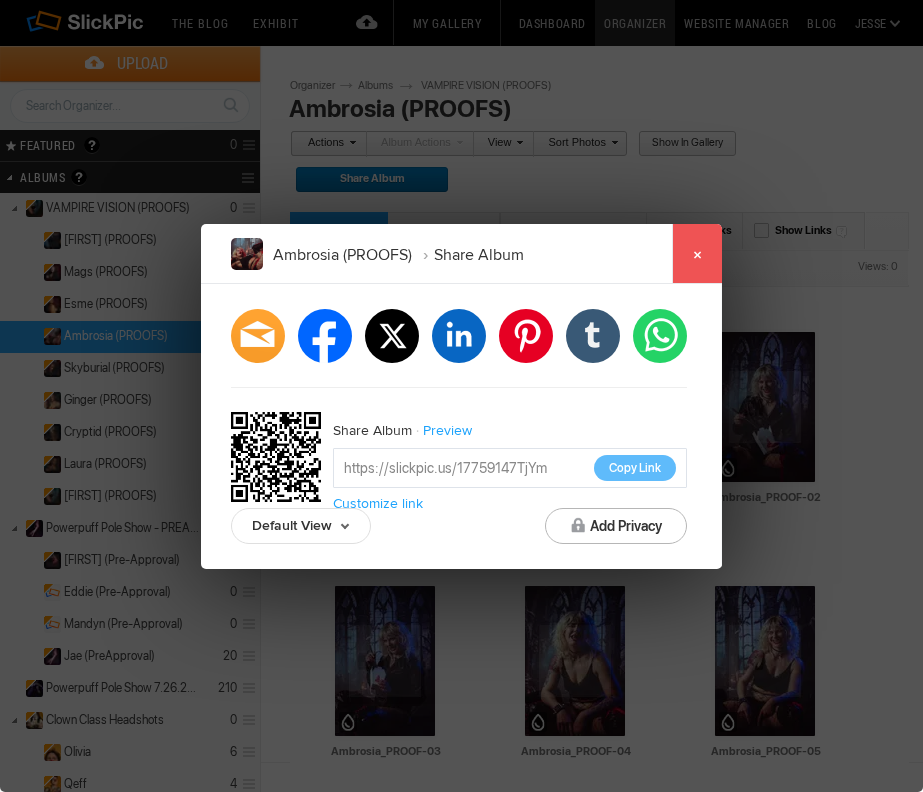 click on "×" 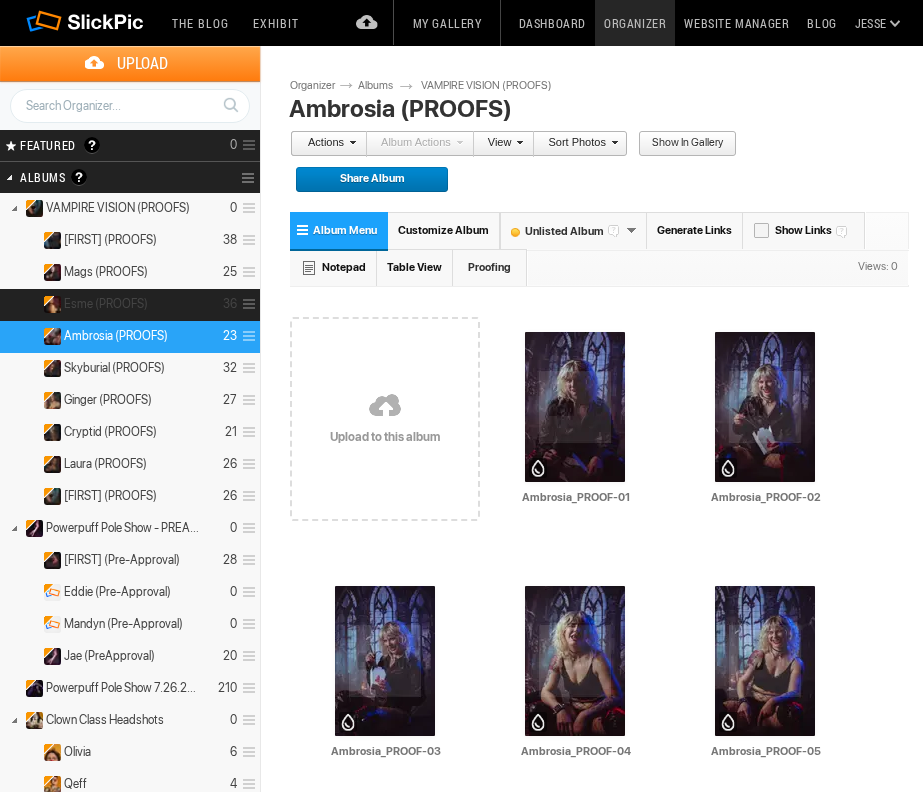 click on "Esme (PROOFS)" at bounding box center (106, 304) 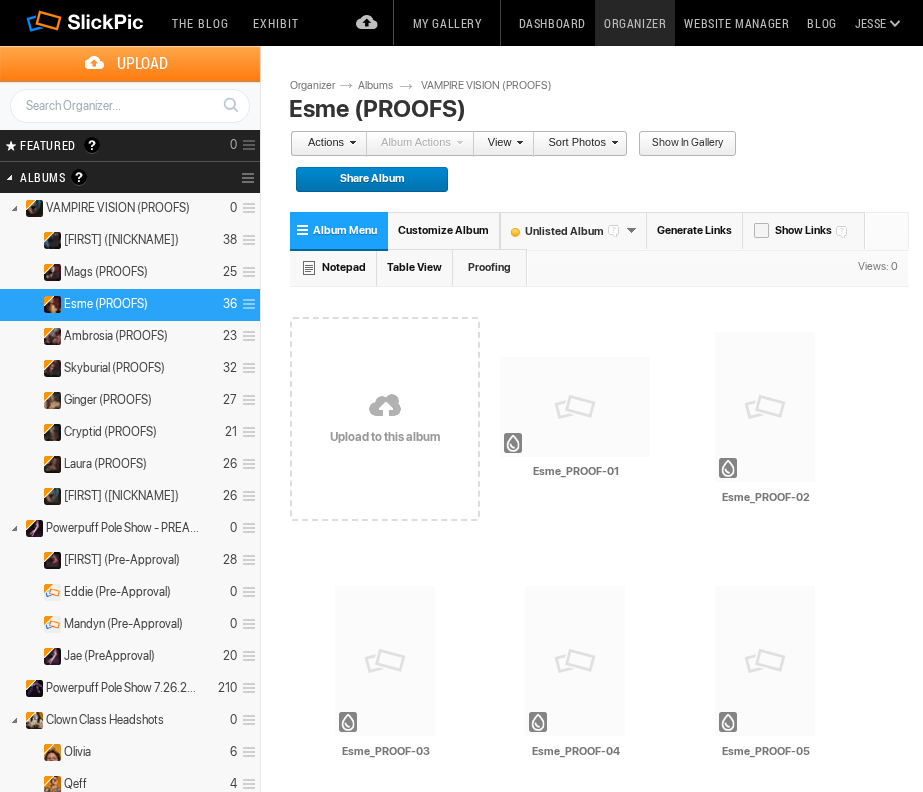 scroll, scrollTop: 0, scrollLeft: 0, axis: both 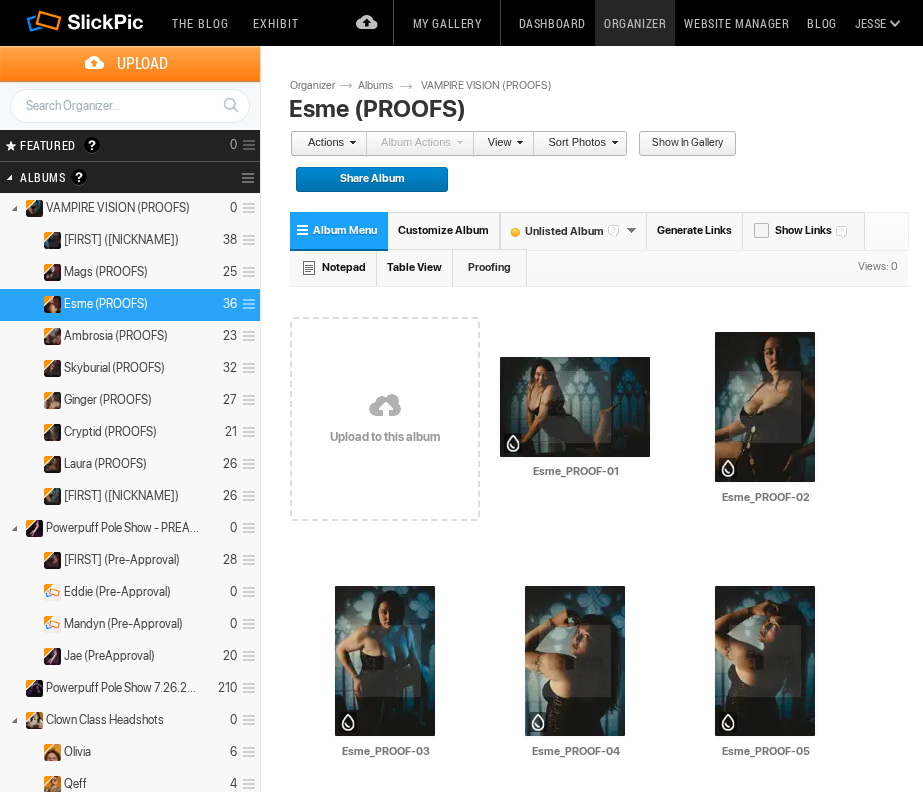 click on "Share Album" at bounding box center [365, 180] 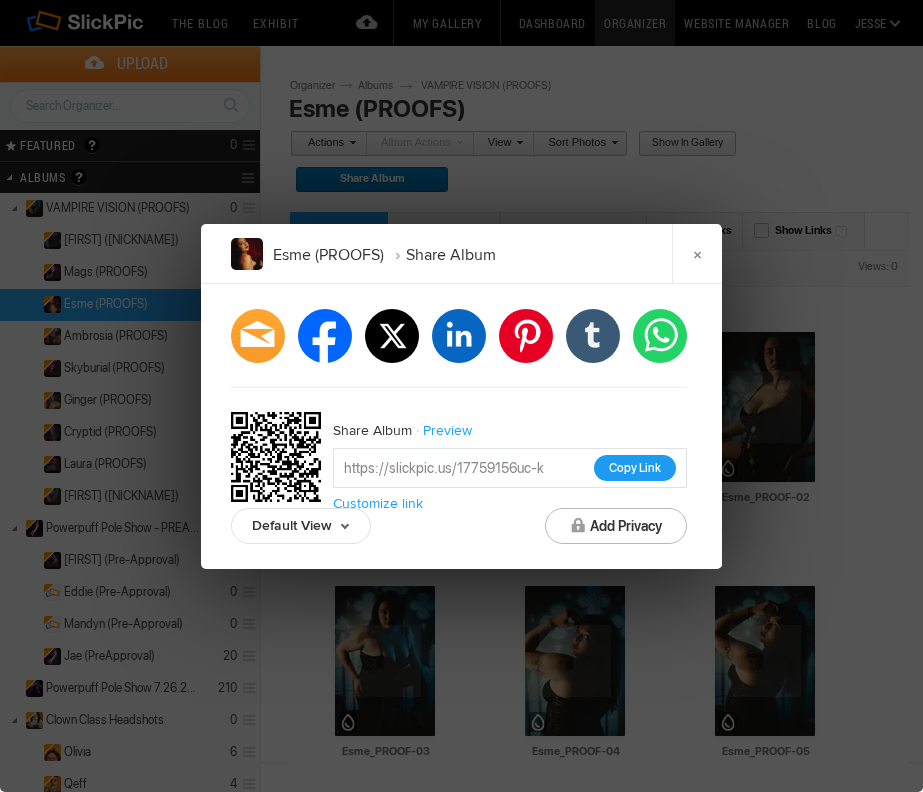 click on "Copy Link" 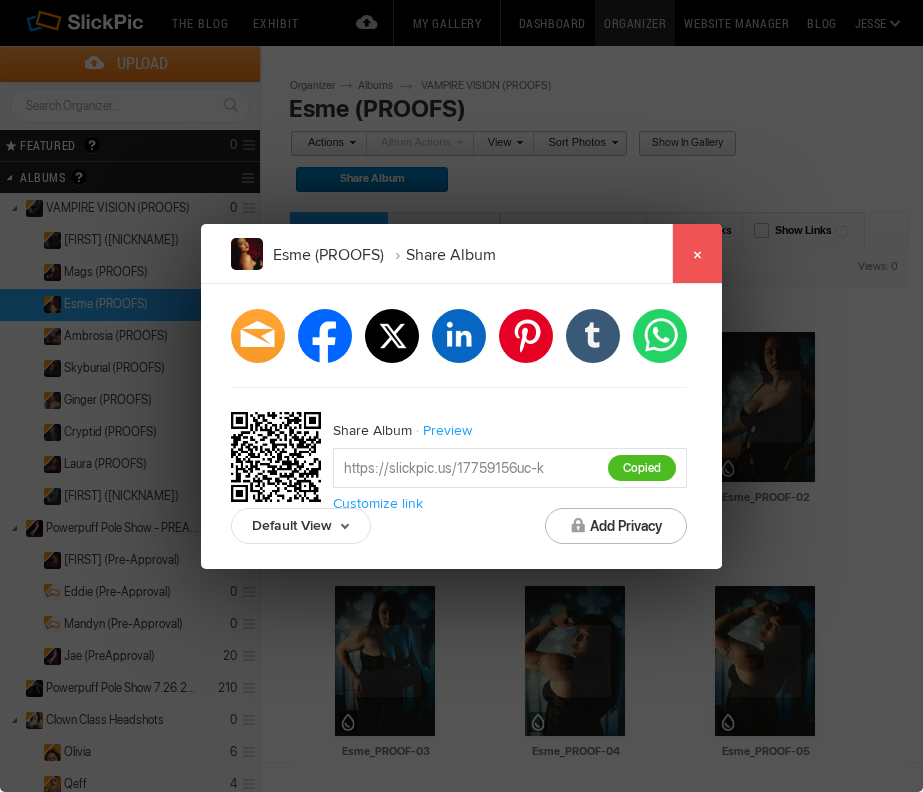 click on "×" 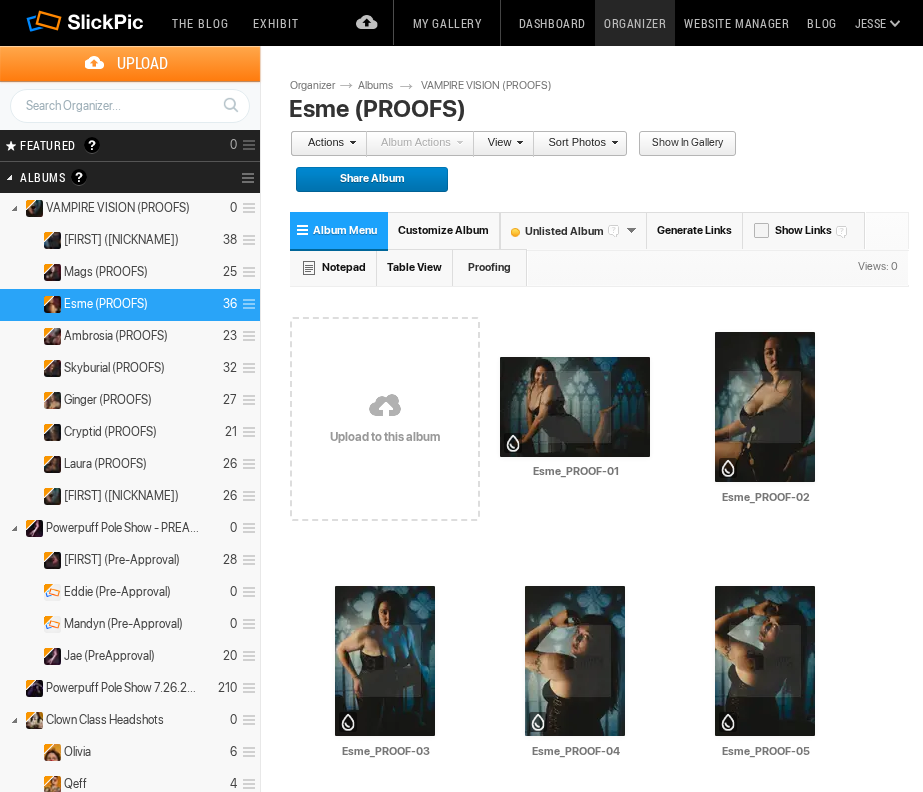 click on "Share Album" at bounding box center (365, 180) 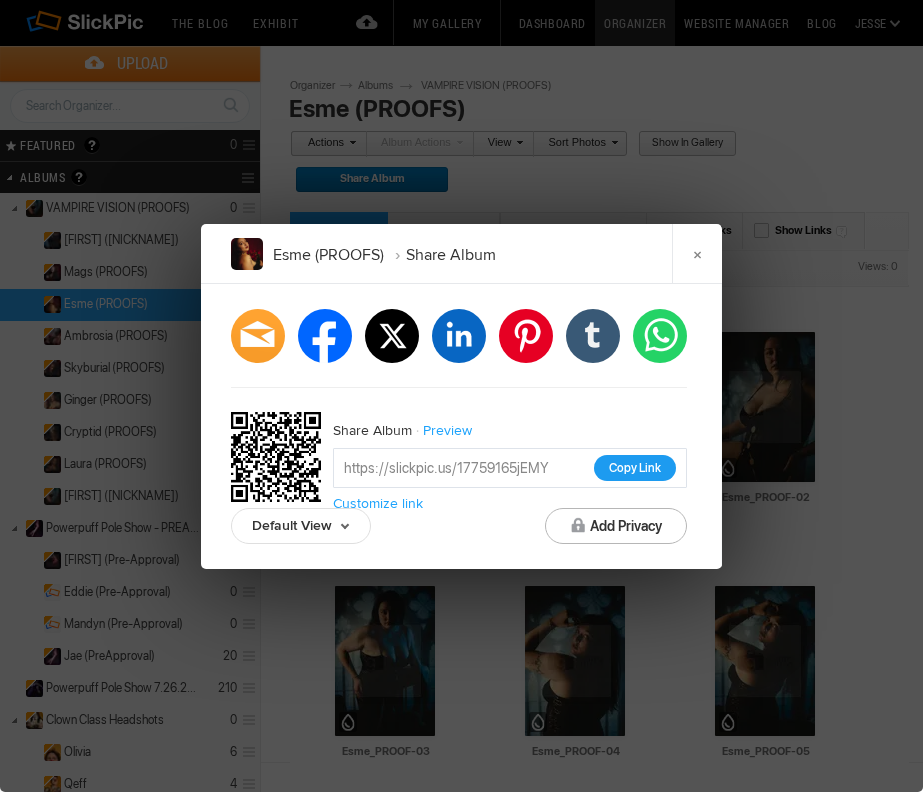 click on "Copy Link" 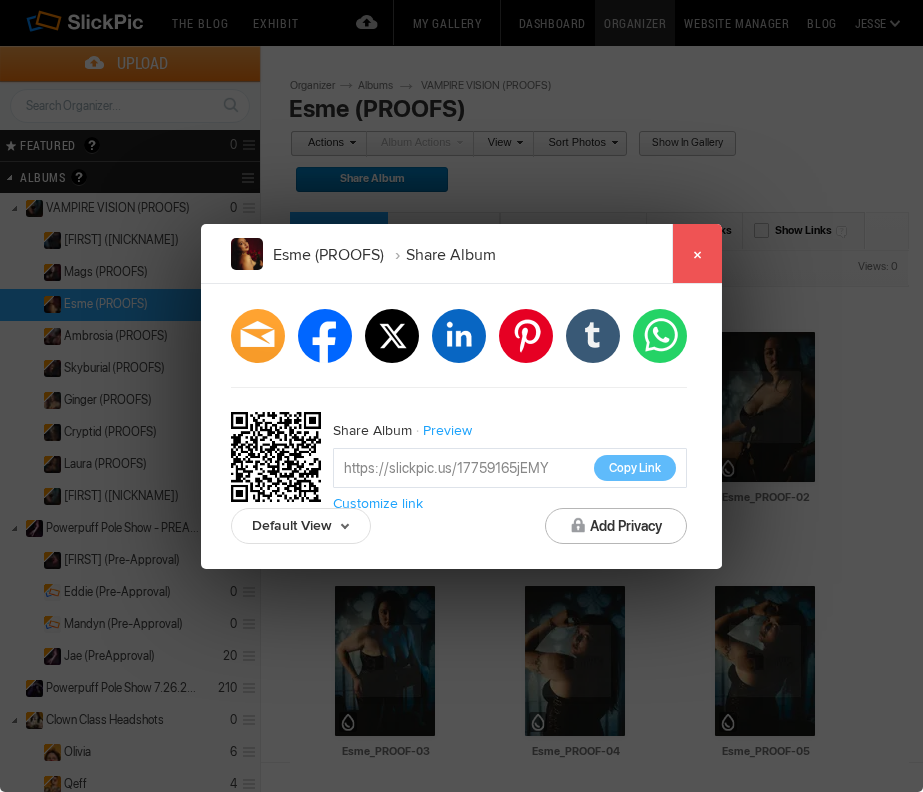 click on "×" 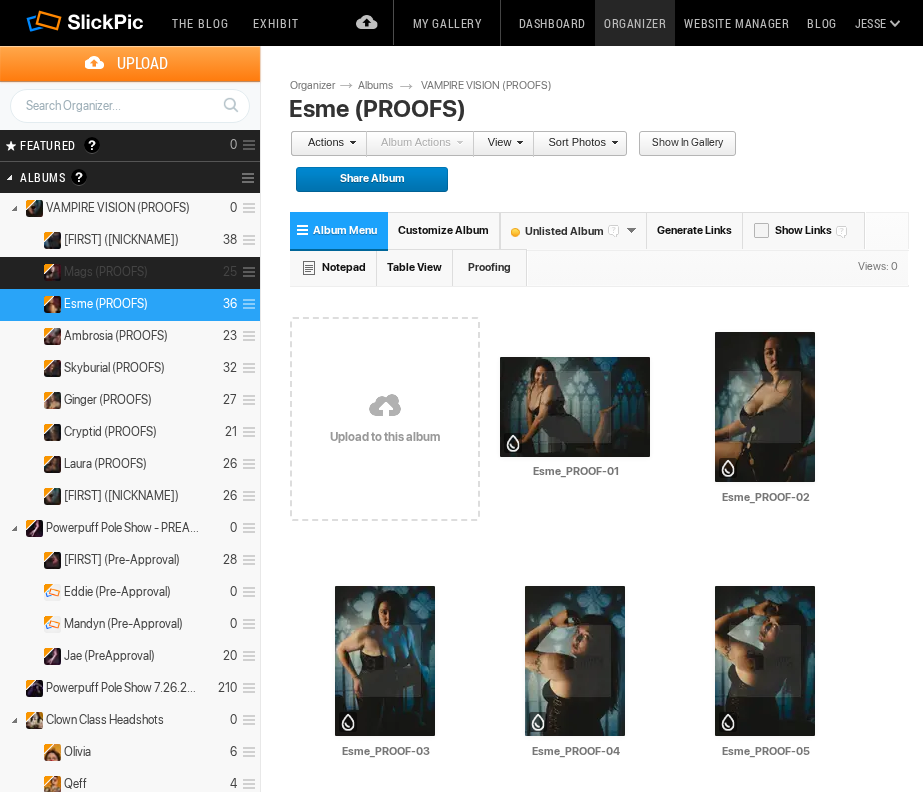 click on "Mags (PROOFS)
25" at bounding box center [130, 273] 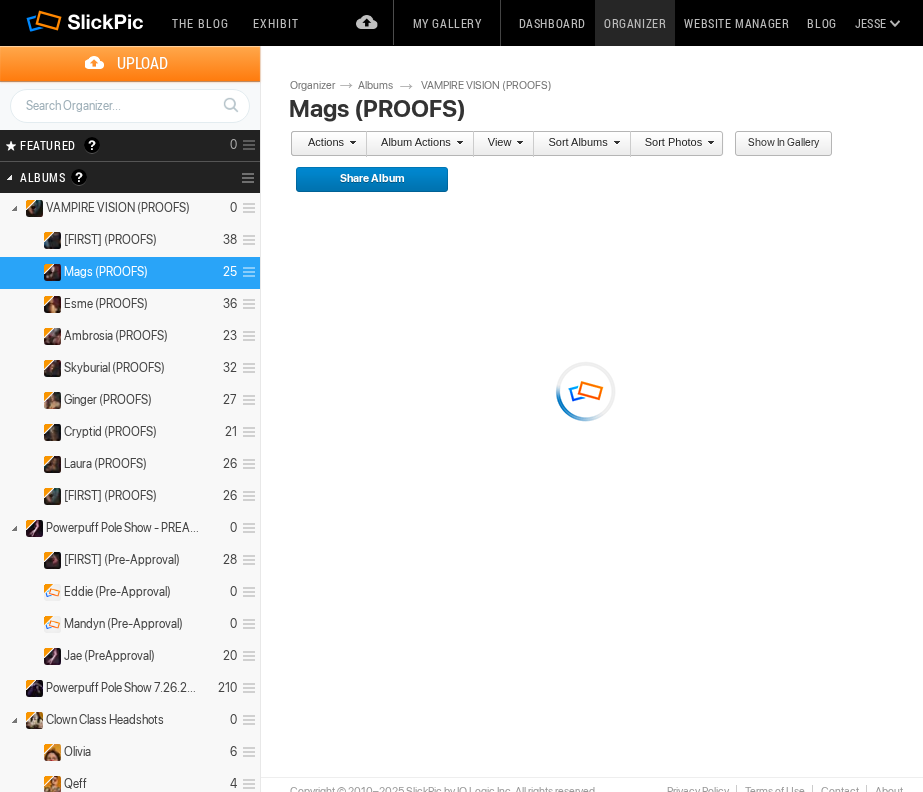 scroll, scrollTop: 0, scrollLeft: 0, axis: both 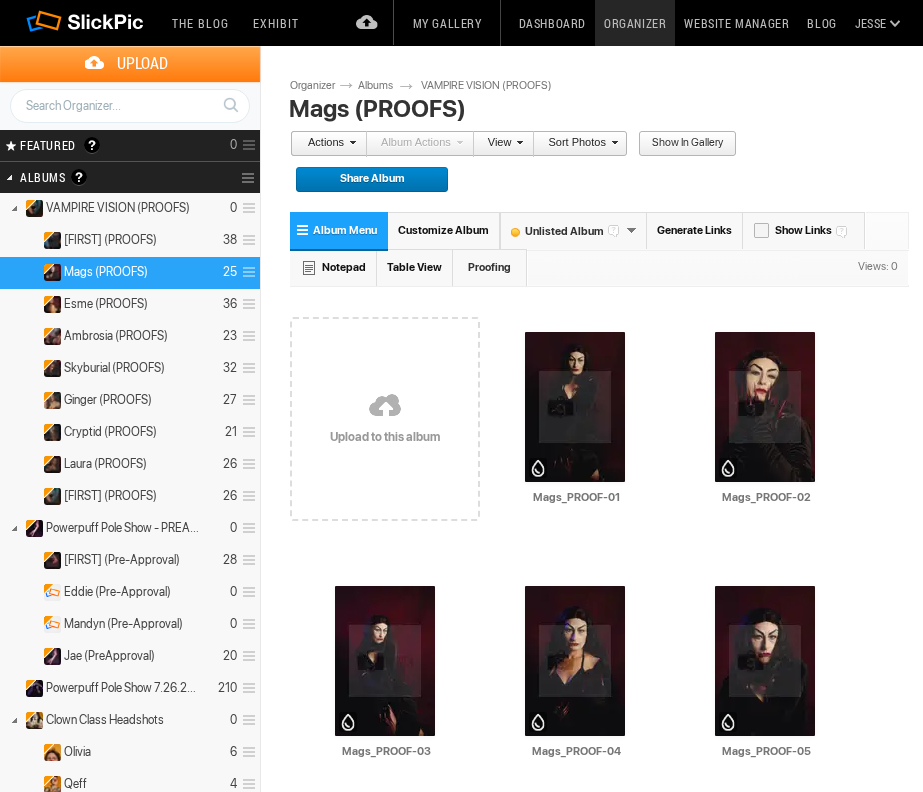 click on "Share Album" at bounding box center [365, 180] 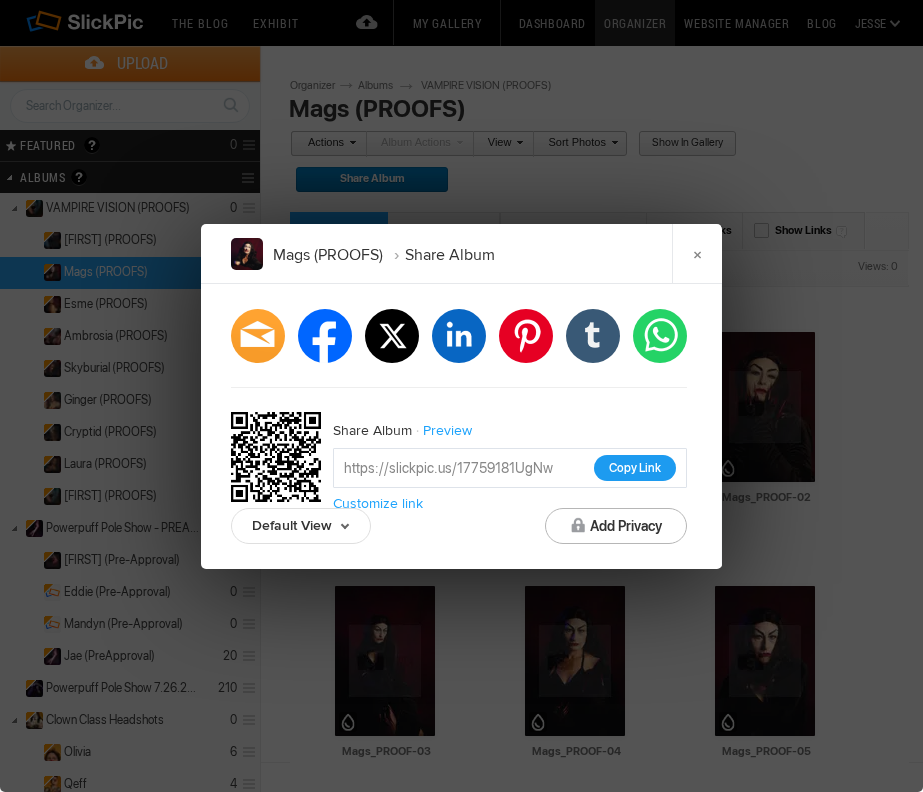 click on "Copy Link" 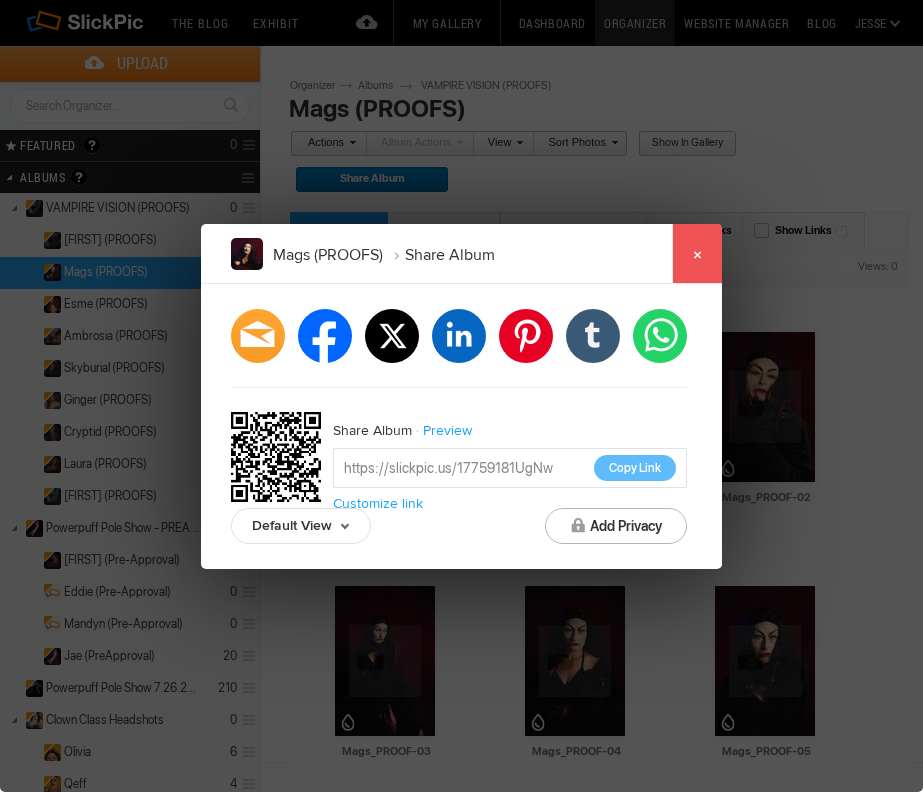 click on "×" 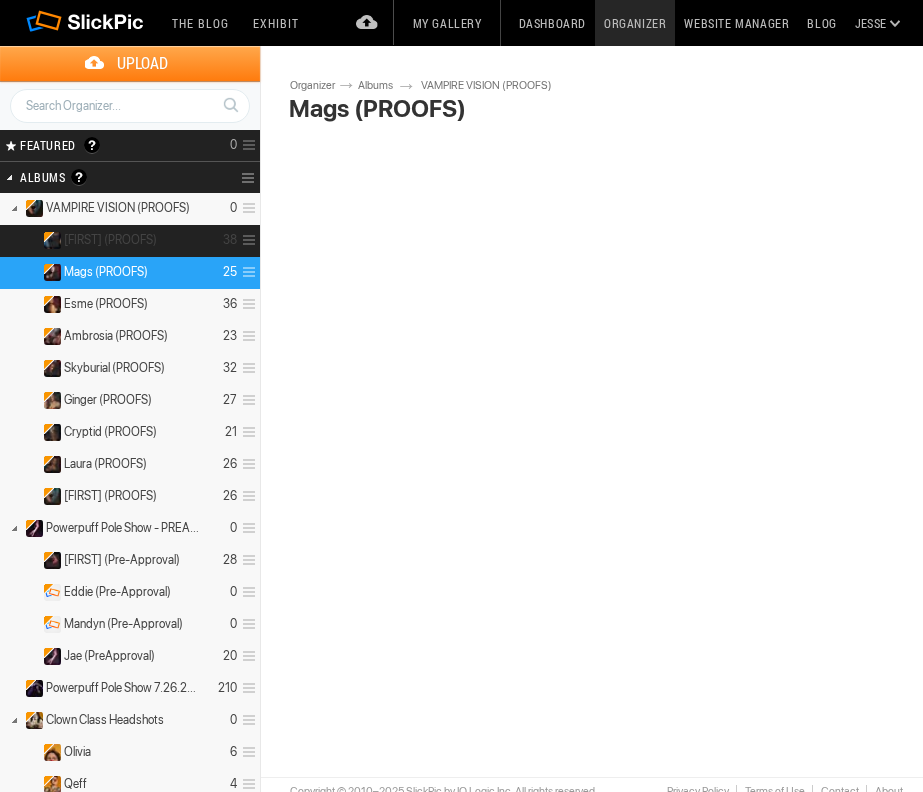click on "Noah (PROOFS)
38" at bounding box center (130, 241) 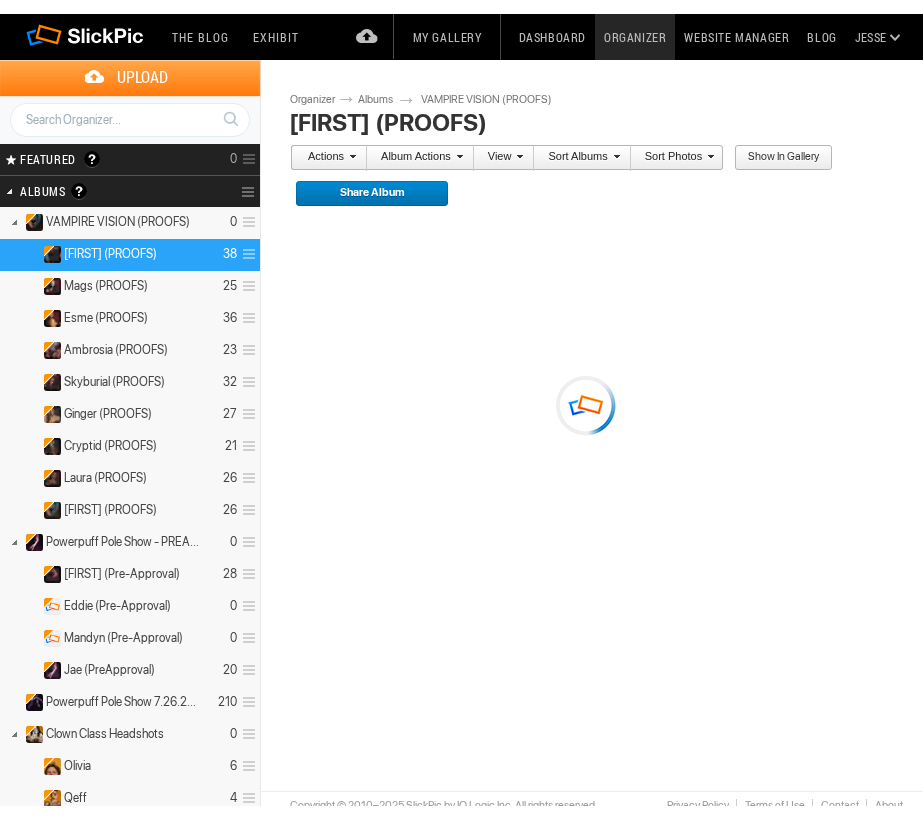 scroll, scrollTop: 0, scrollLeft: 0, axis: both 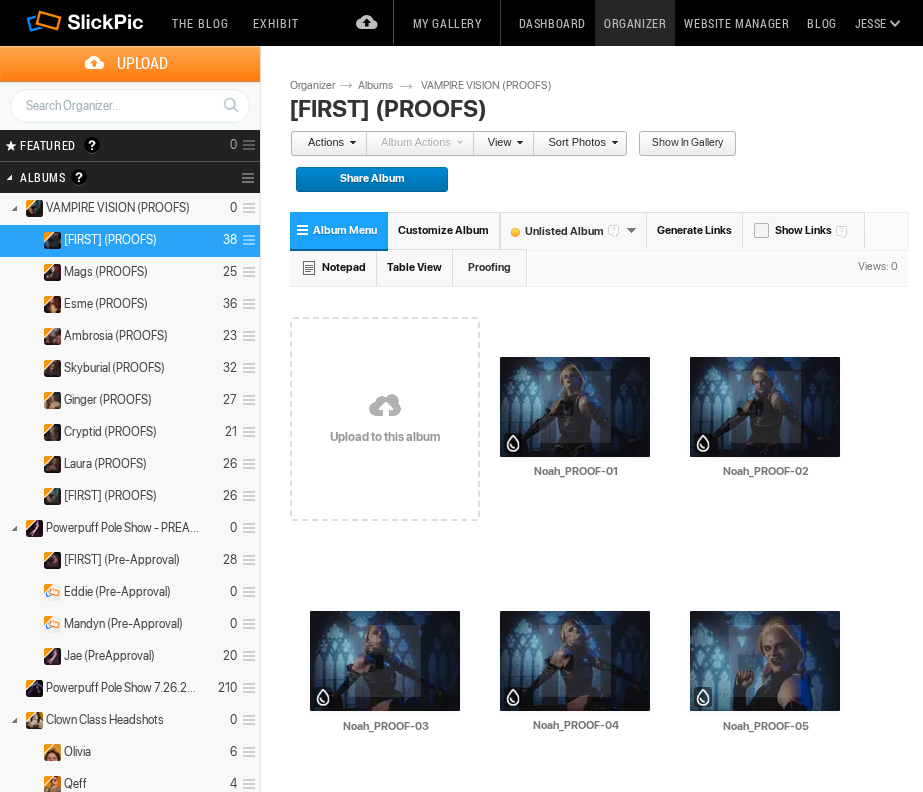 click on "Share Album" at bounding box center (365, 180) 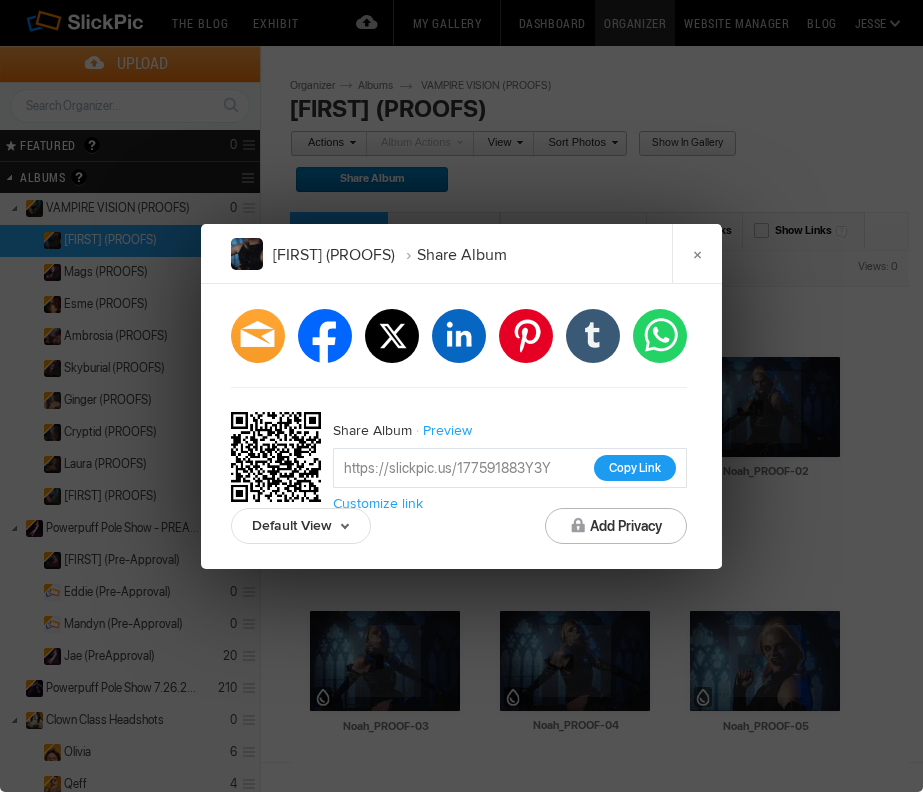 click on "Copy Link" 